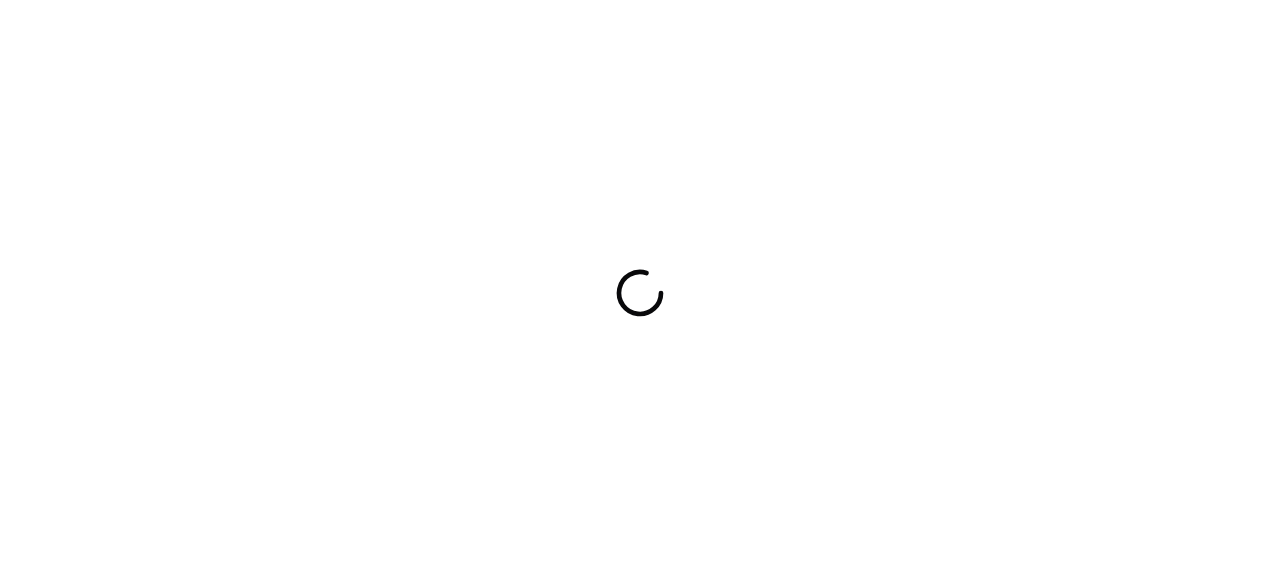 scroll, scrollTop: 0, scrollLeft: 0, axis: both 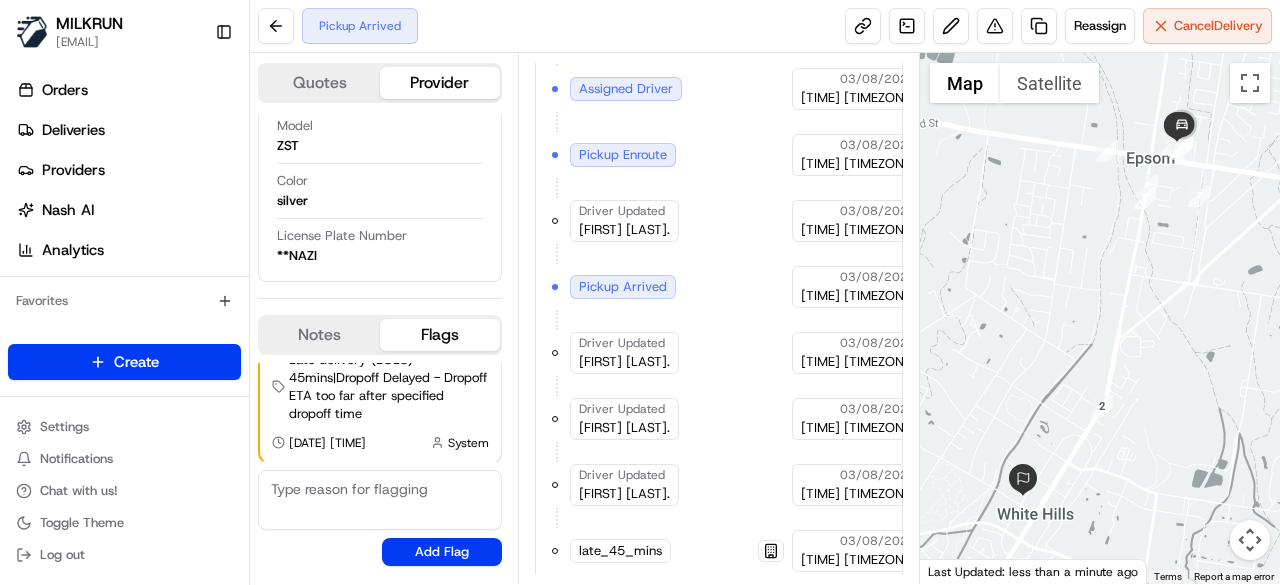 click on "Pickup Arrived Reassign Cancel  Delivery" at bounding box center [765, 26] 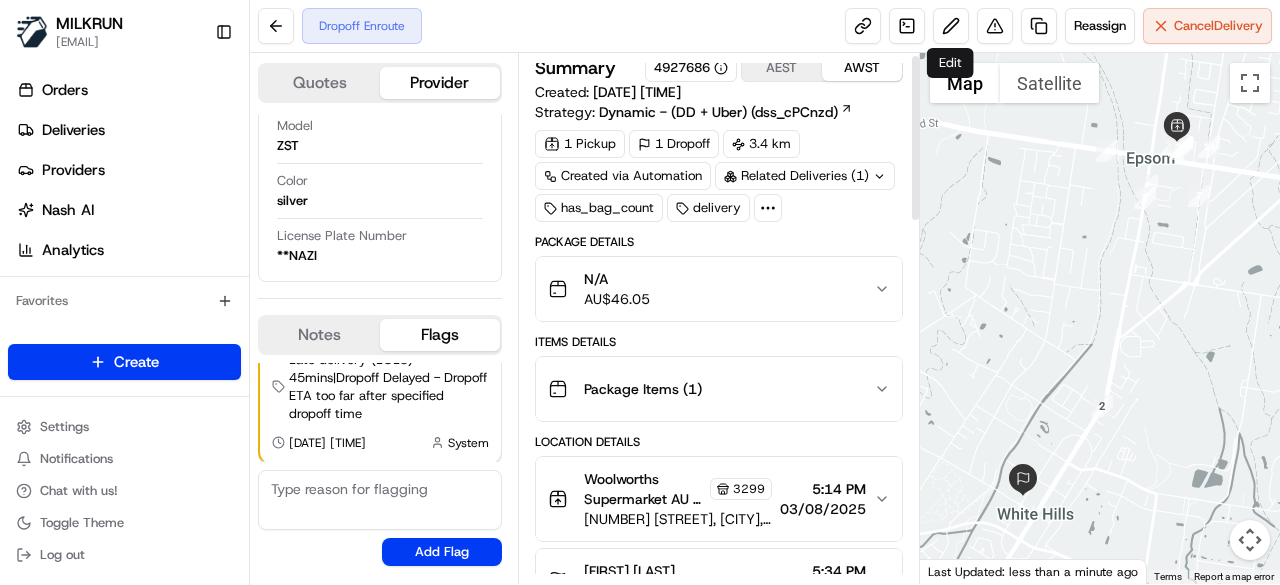 scroll, scrollTop: 0, scrollLeft: 0, axis: both 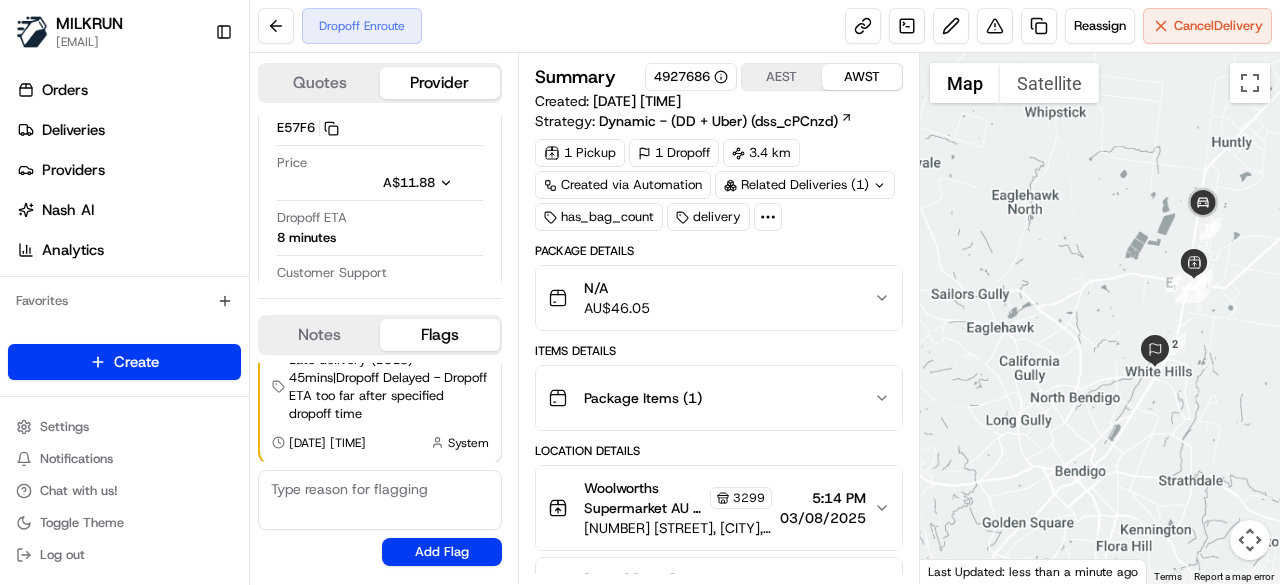 drag, startPoint x: 1206, startPoint y: 378, endPoint x: 1128, endPoint y: 281, distance: 124.47088 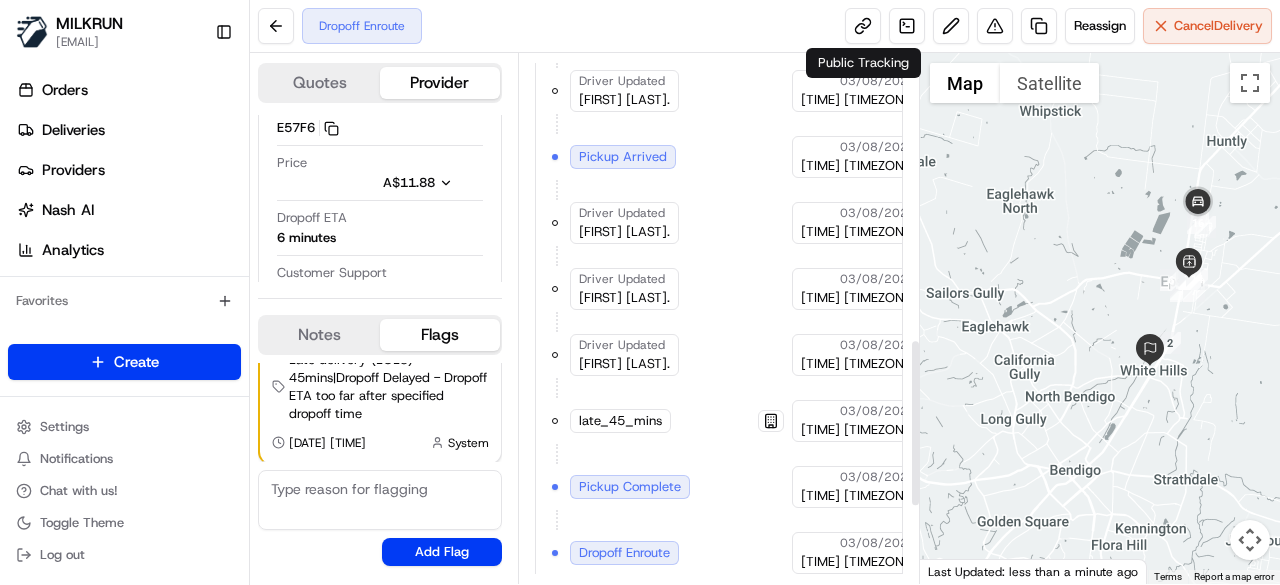 scroll, scrollTop: 640, scrollLeft: 0, axis: vertical 